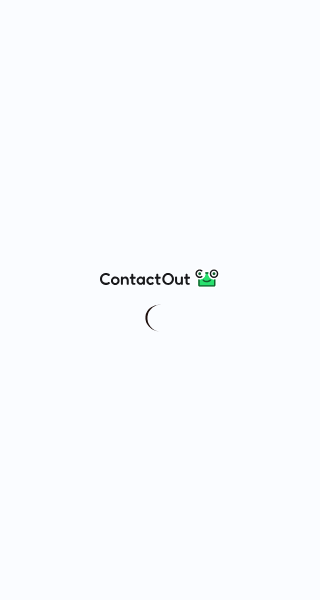 scroll, scrollTop: 0, scrollLeft: 0, axis: both 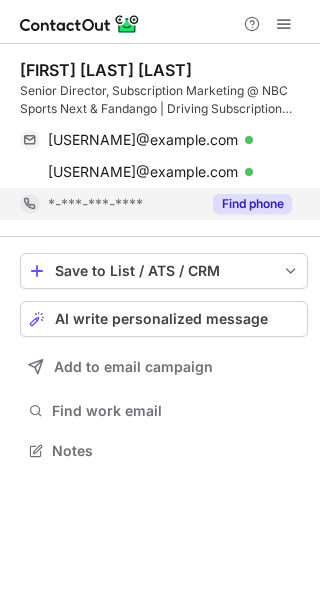click on "Find phone" at bounding box center (252, 204) 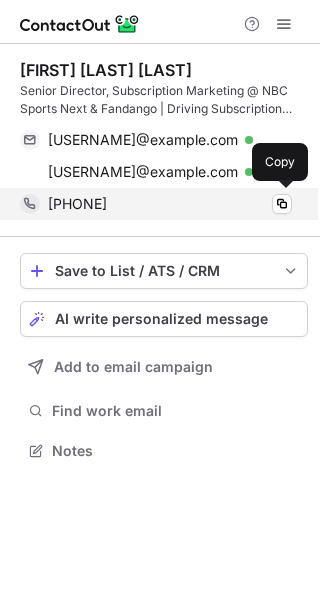 click on "+16182182221" at bounding box center [170, 204] 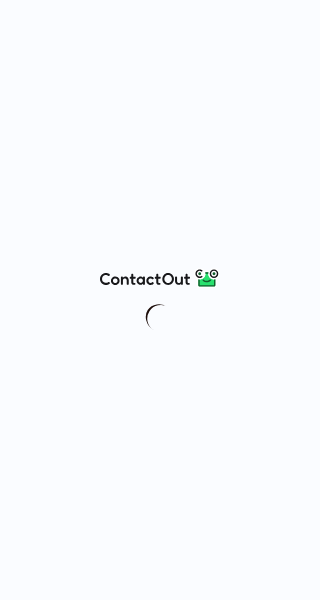 scroll, scrollTop: 0, scrollLeft: 0, axis: both 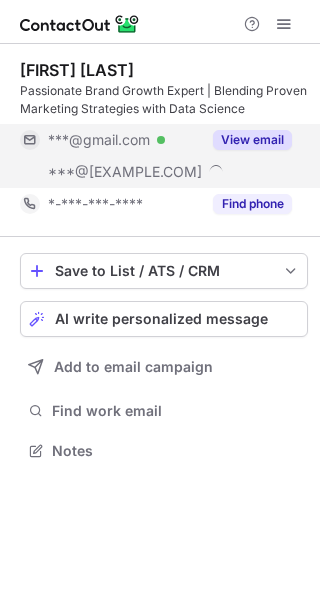 click on "View email" at bounding box center [252, 140] 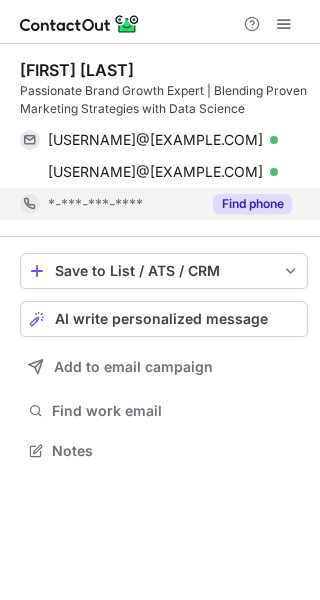 click on "Find phone" at bounding box center [246, 204] 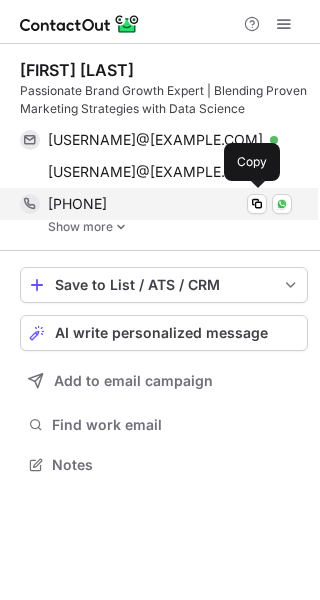 scroll, scrollTop: 10, scrollLeft: 10, axis: both 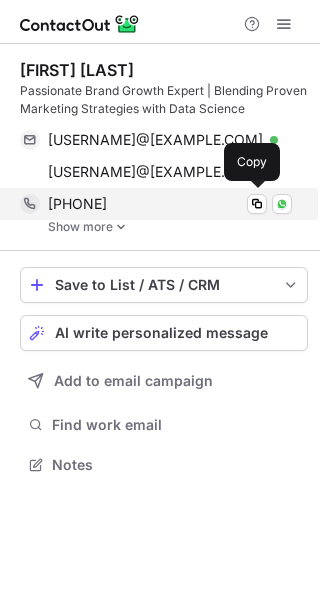 click on "+19549375111" at bounding box center [170, 204] 